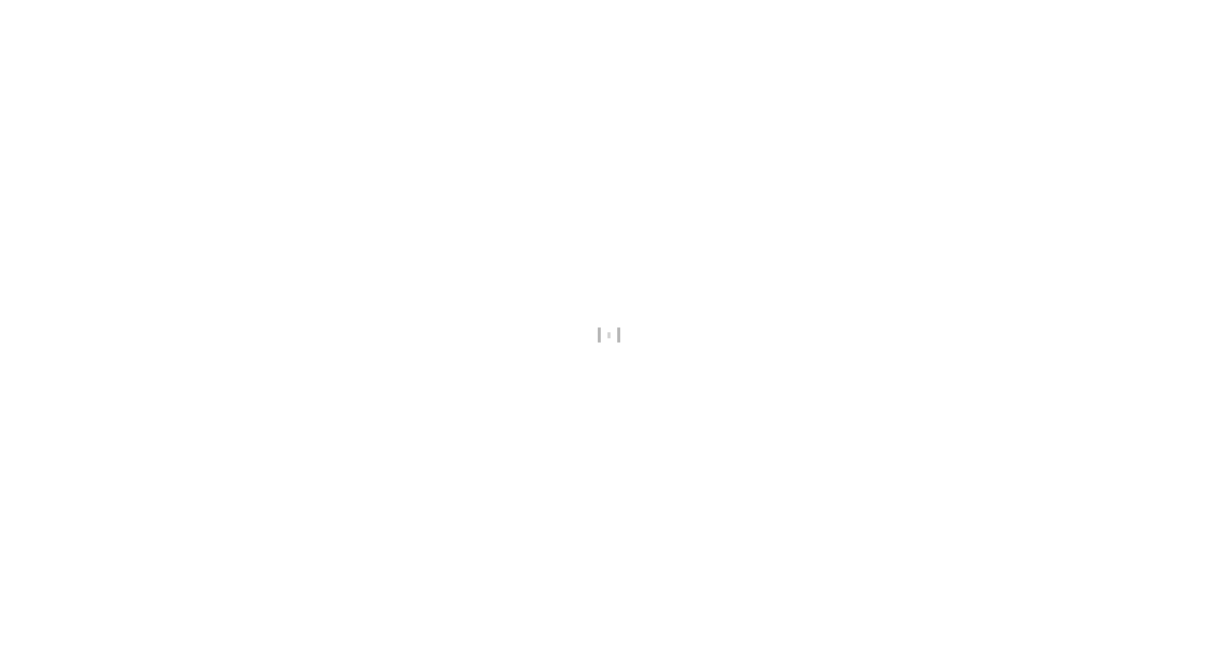 scroll, scrollTop: 0, scrollLeft: 0, axis: both 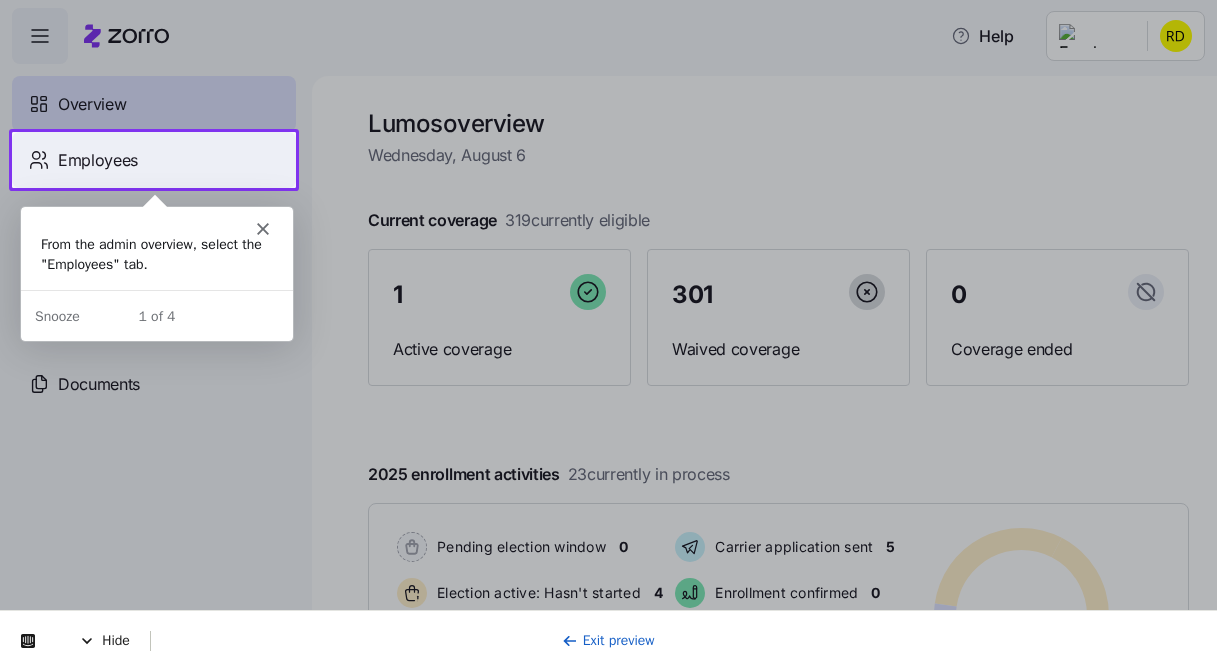 click on "Employees" at bounding box center [98, 160] 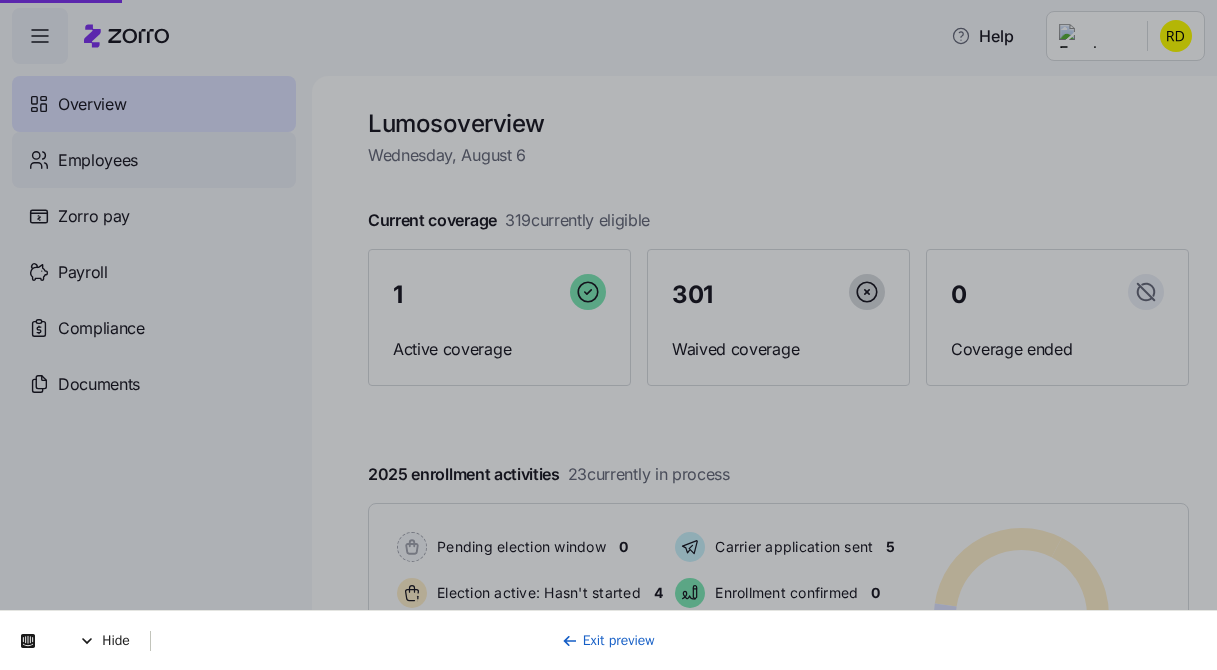 scroll, scrollTop: 0, scrollLeft: 0, axis: both 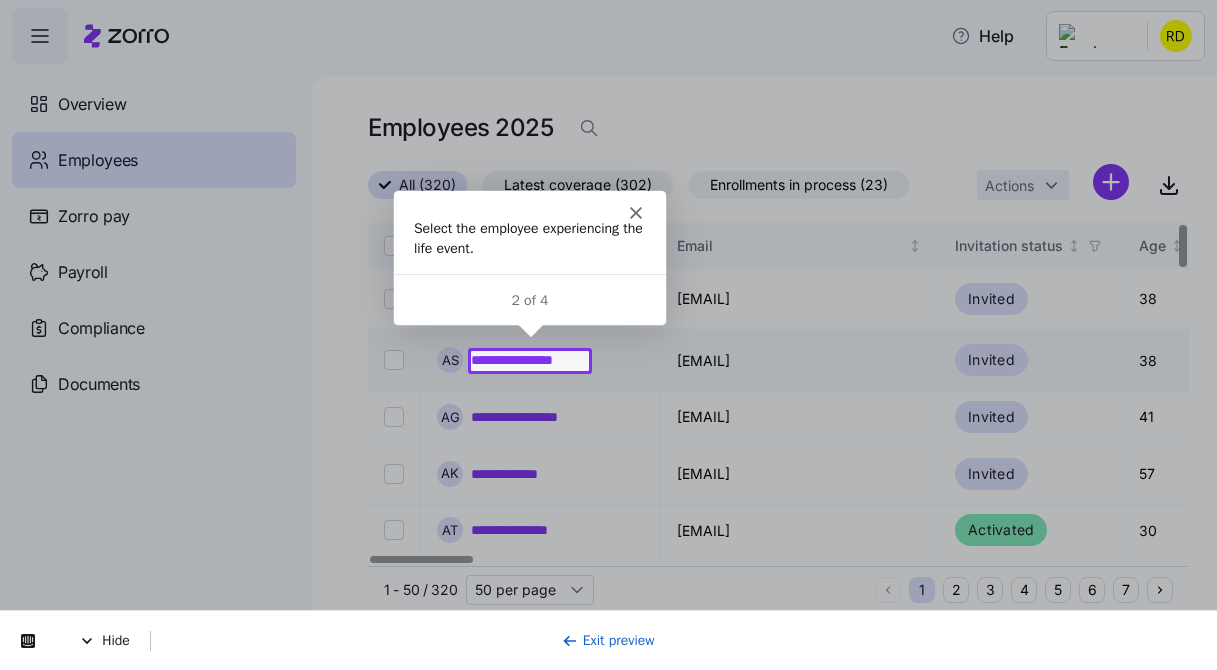 click on "**********" at bounding box center [530, 360] 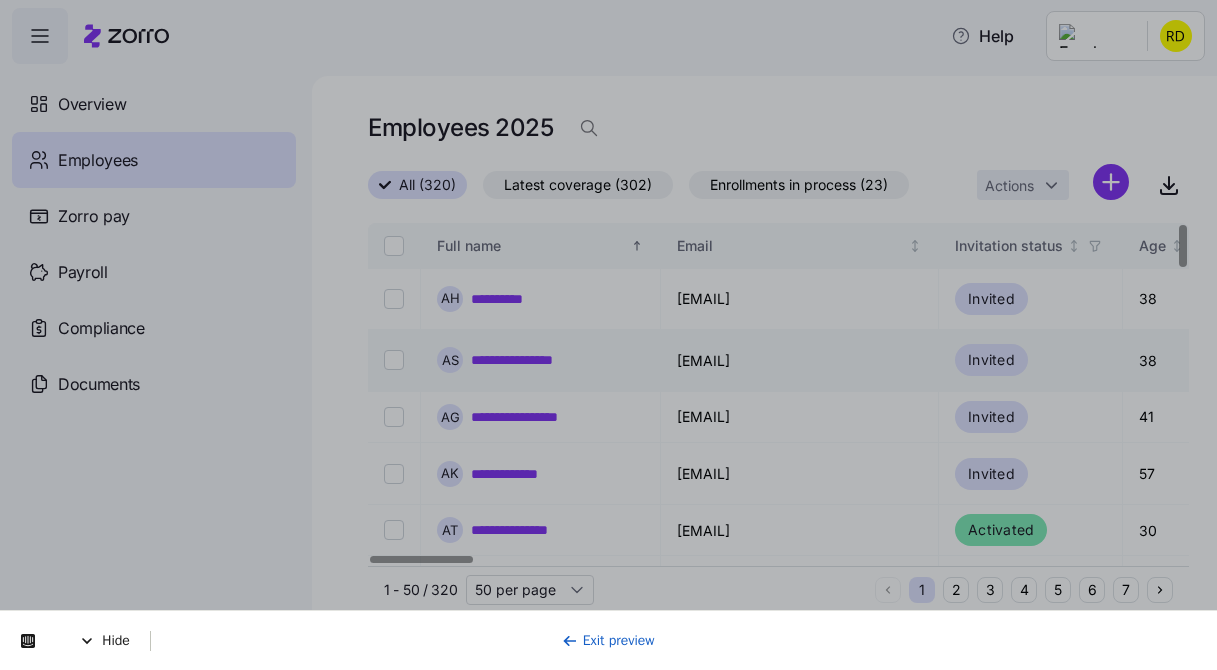 scroll, scrollTop: 0, scrollLeft: 0, axis: both 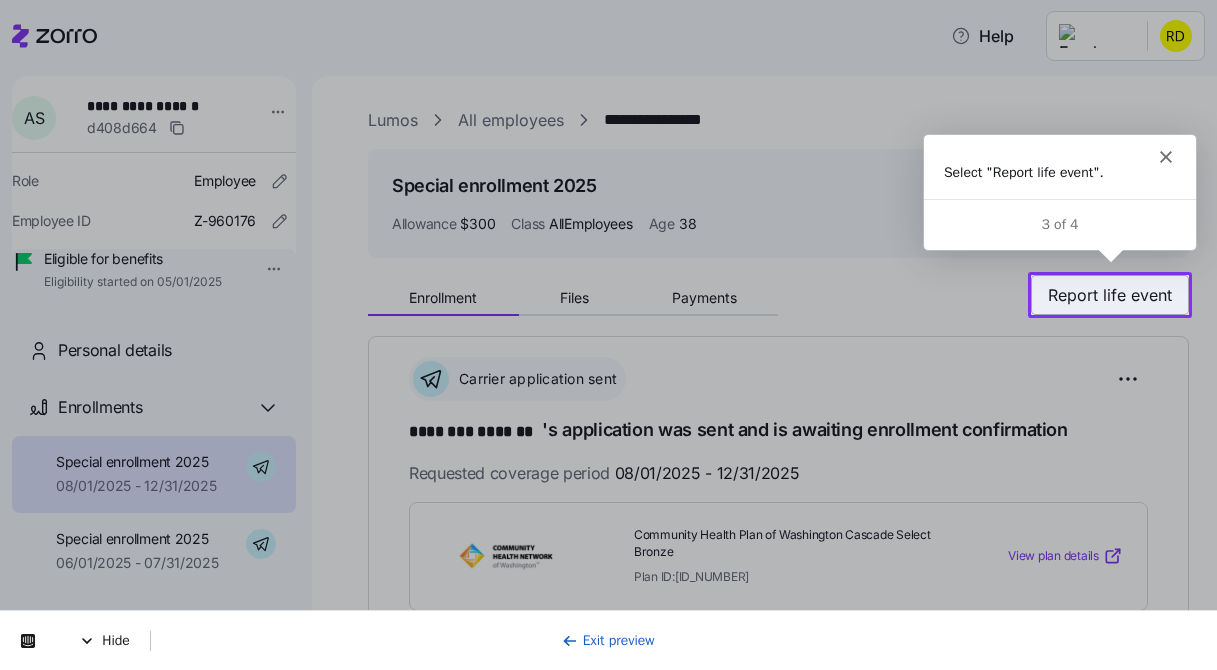 click on "Report life event" at bounding box center [1110, 295] 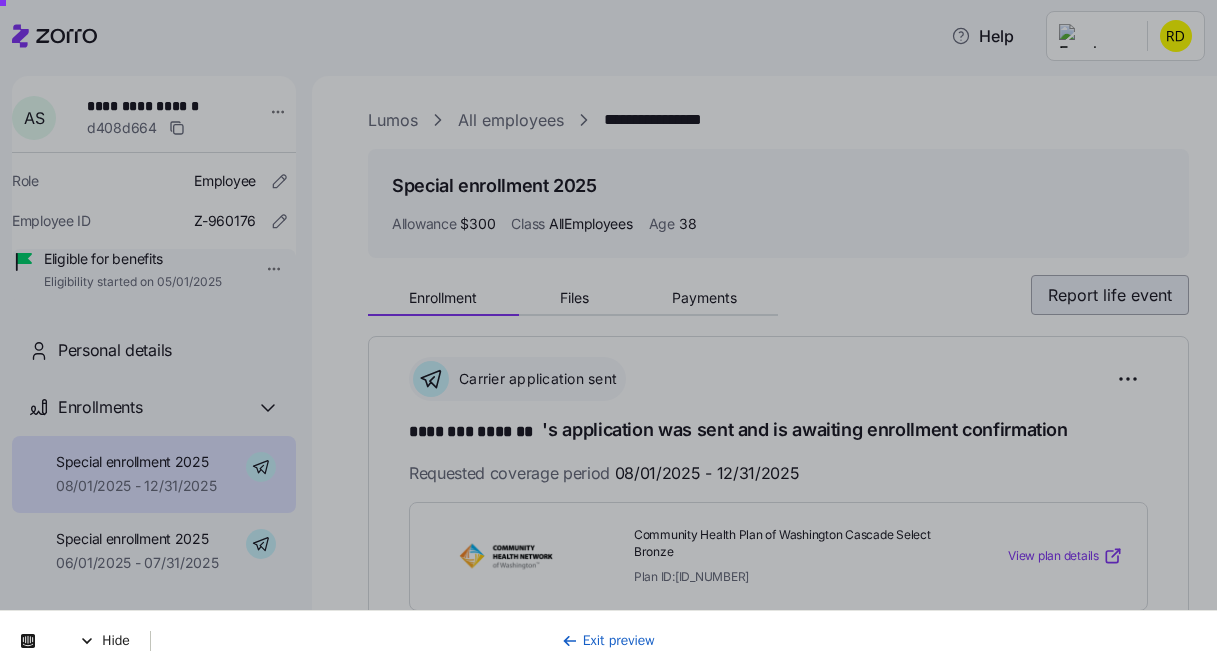 scroll, scrollTop: 0, scrollLeft: 0, axis: both 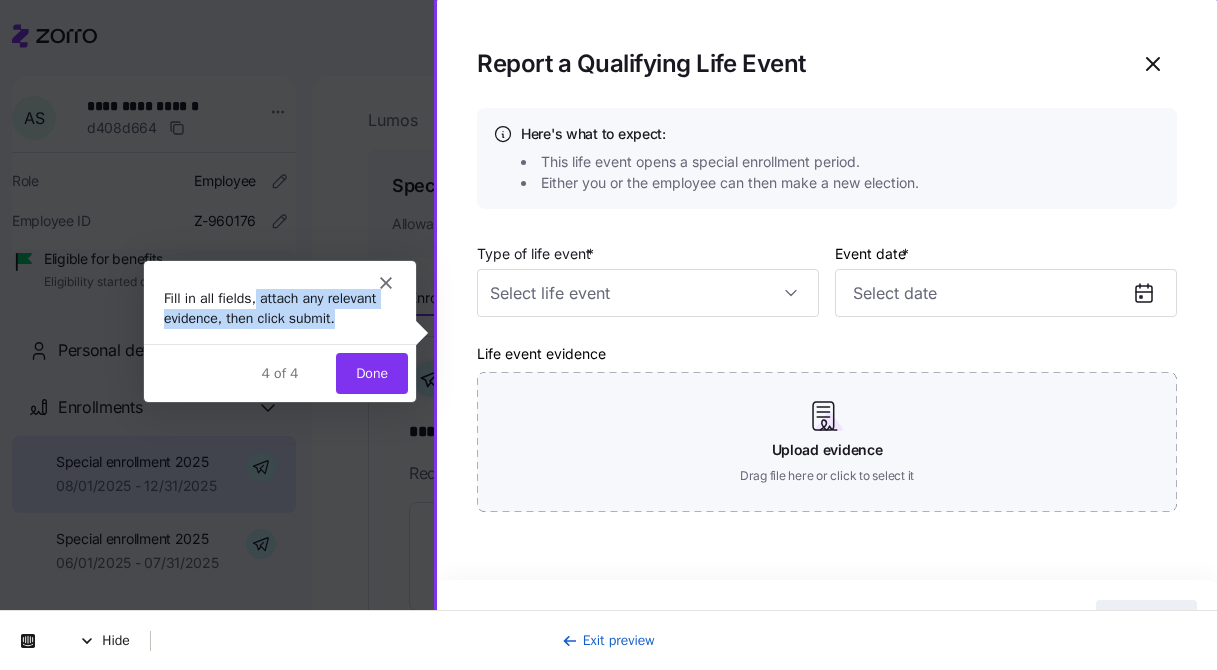 drag, startPoint x: 359, startPoint y: 321, endPoint x: 254, endPoint y: 306, distance: 106.06602 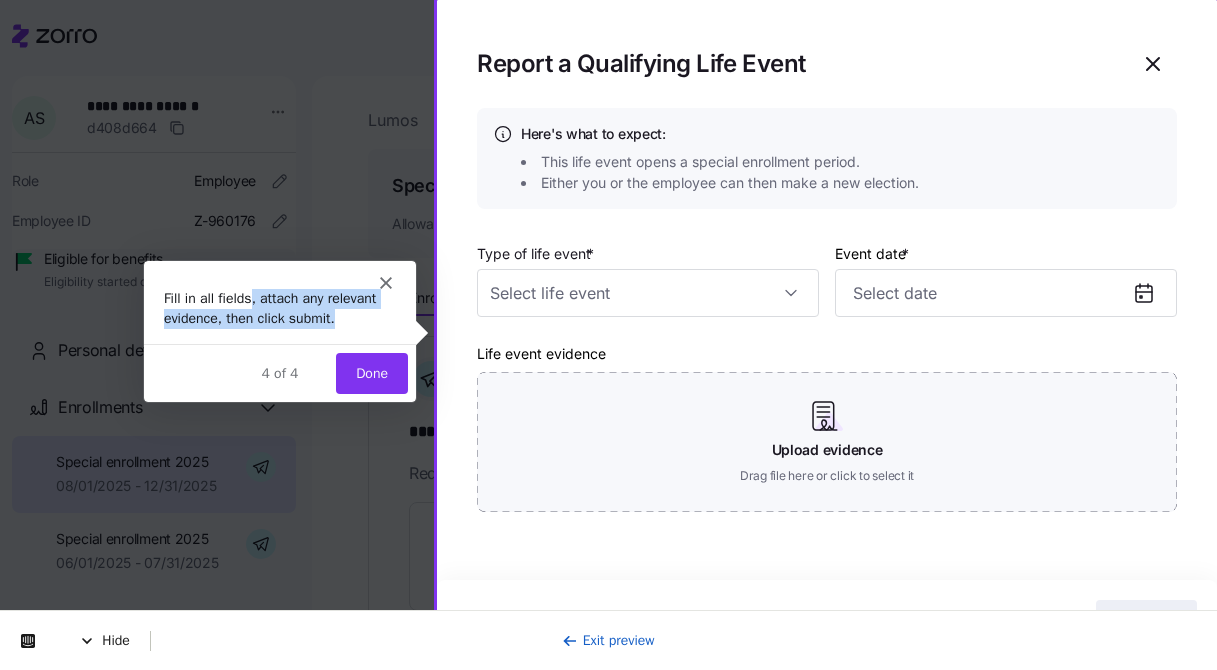 click on "Fill in all fields, attach any relevant evidence, then click submit." at bounding box center [279, 307] 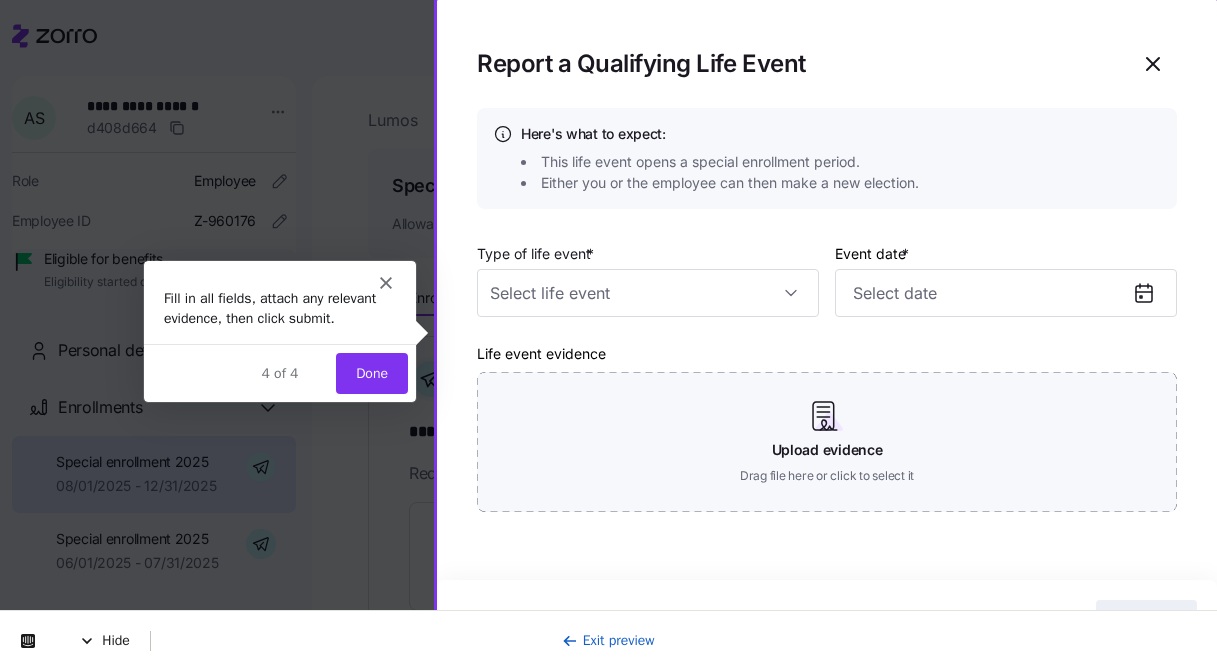 click on "Done" at bounding box center [371, 372] 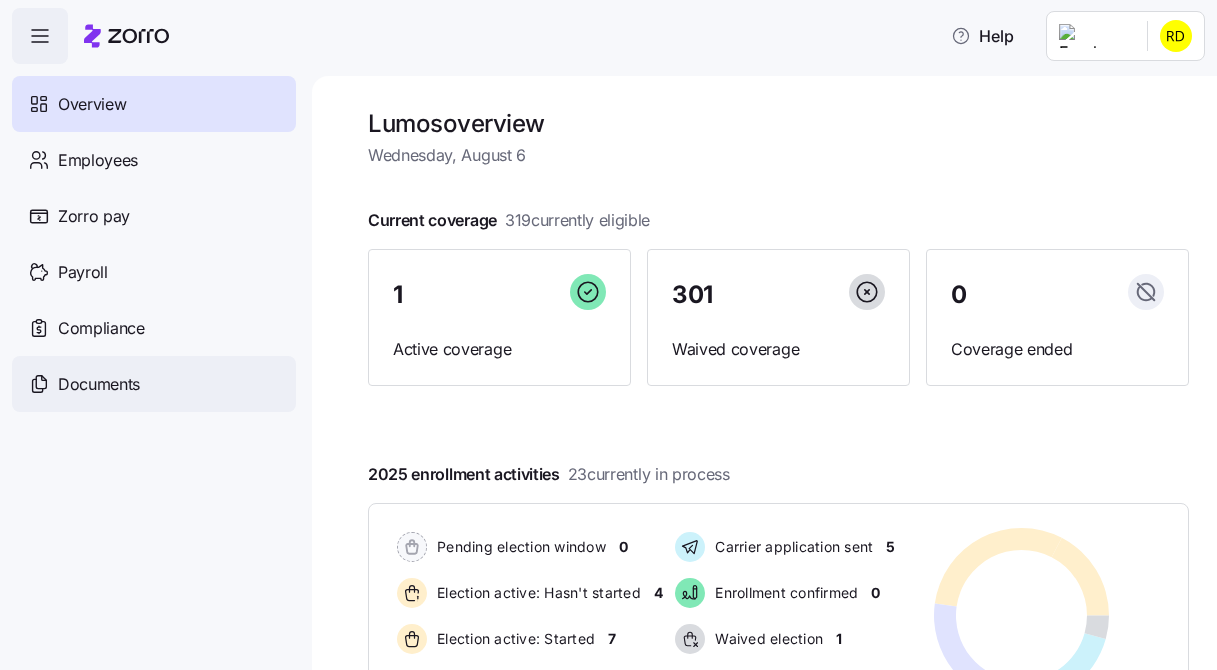 scroll, scrollTop: 0, scrollLeft: 0, axis: both 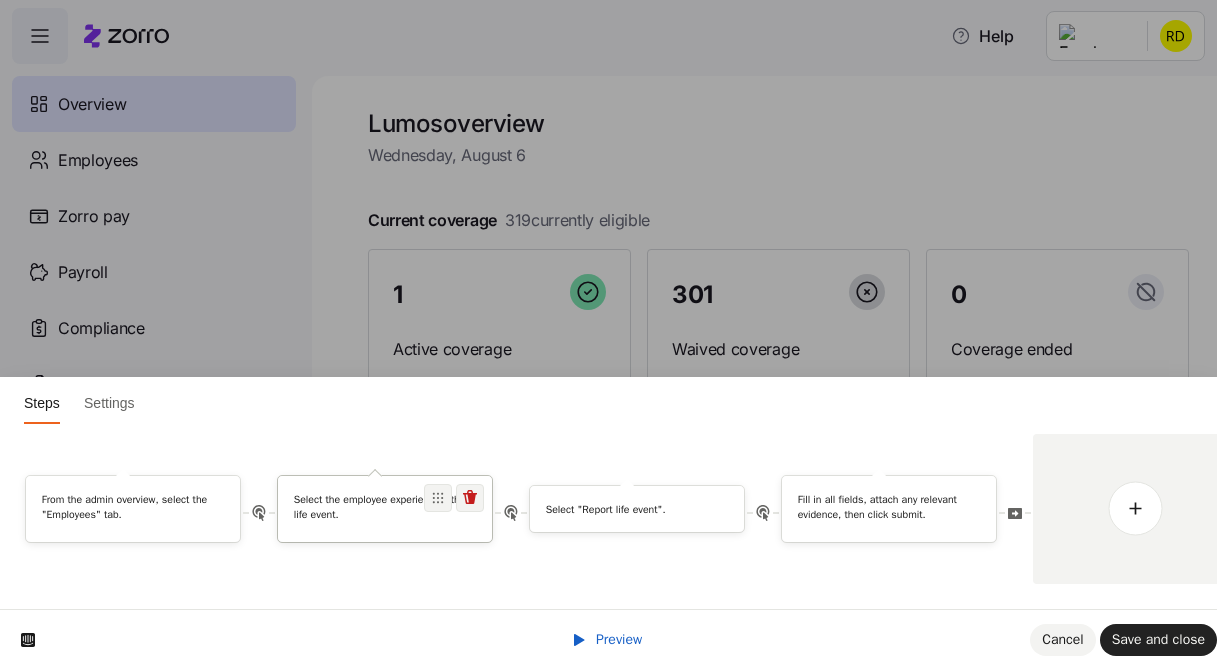 click on "Select the employee experiencing the life event." at bounding box center [385, 506] 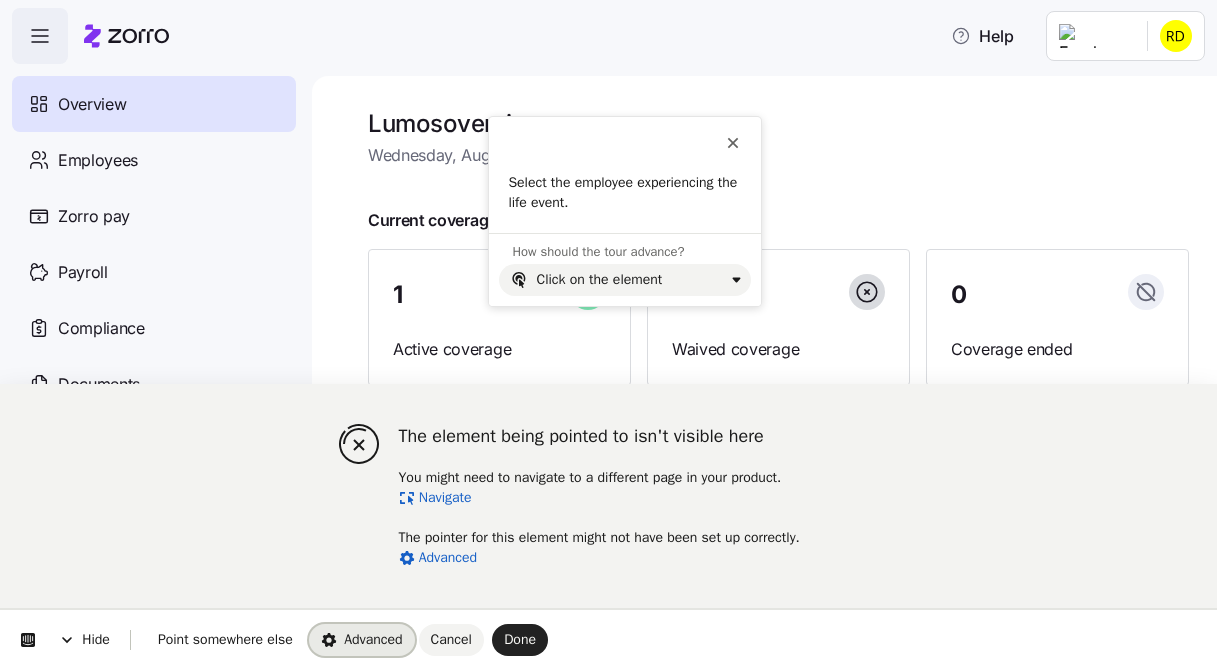 click on "Advanced" at bounding box center [362, 639] 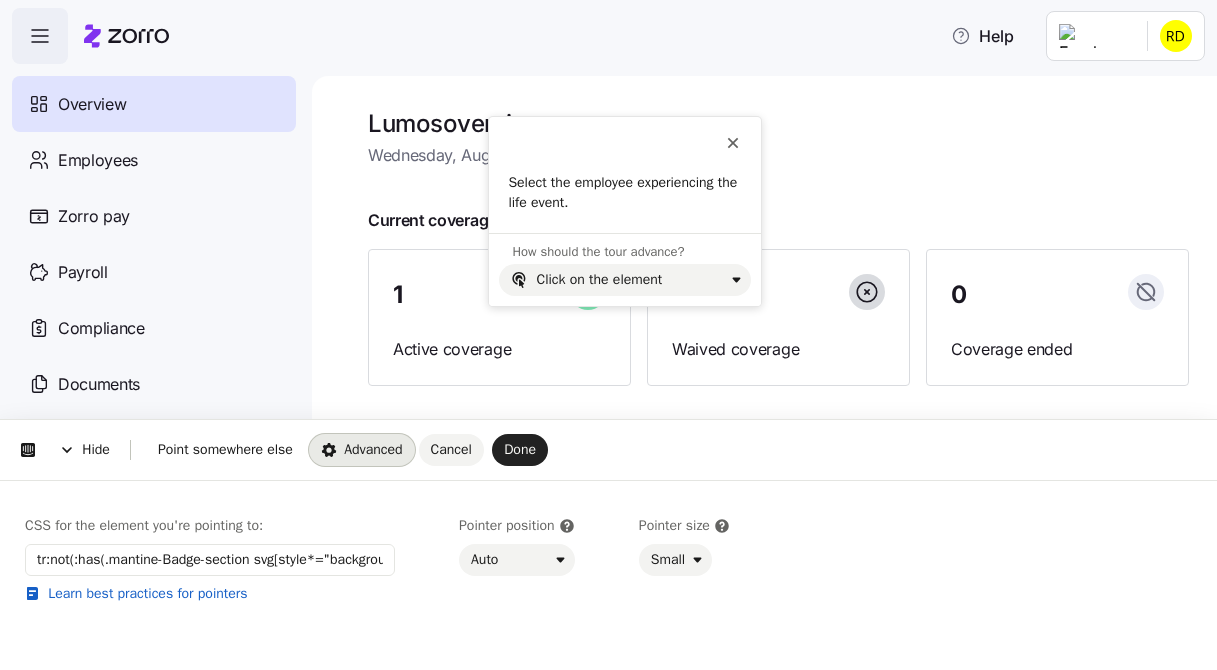 click on "Hide
Point somewhere else
Advanced
Cancel
Done
This button doesn't work while you're creating your tour
Select the employee experiencing the life event.
How should the tour advance?" at bounding box center (608, 0) 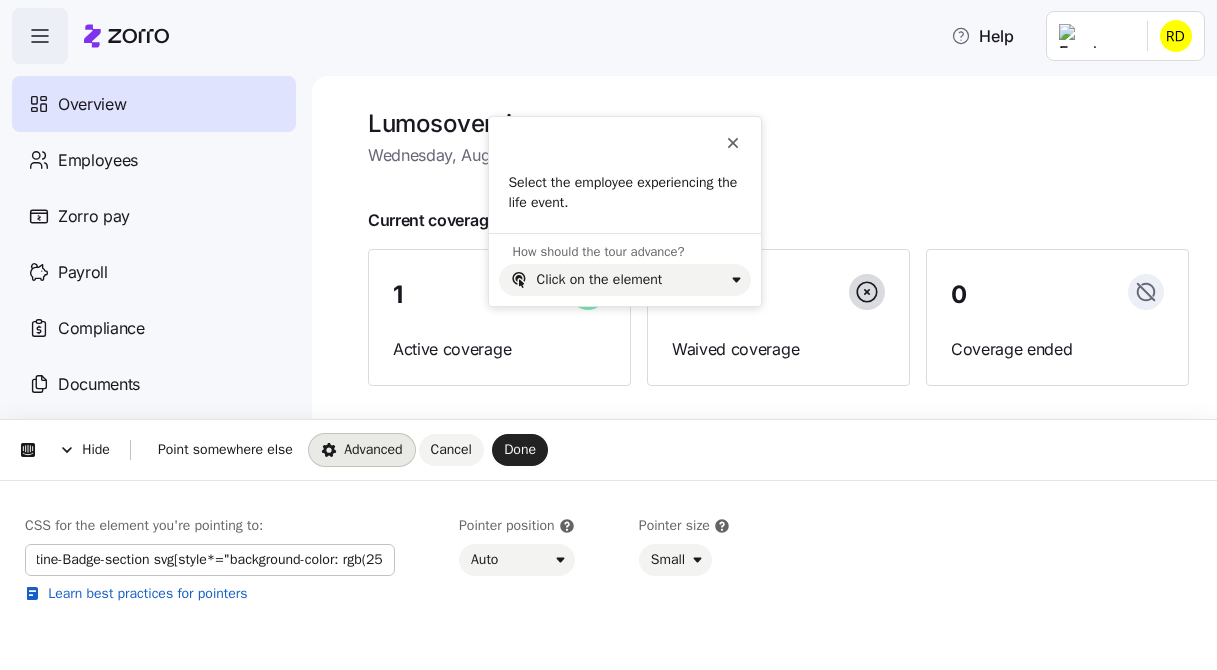 scroll, scrollTop: 0, scrollLeft: 0, axis: both 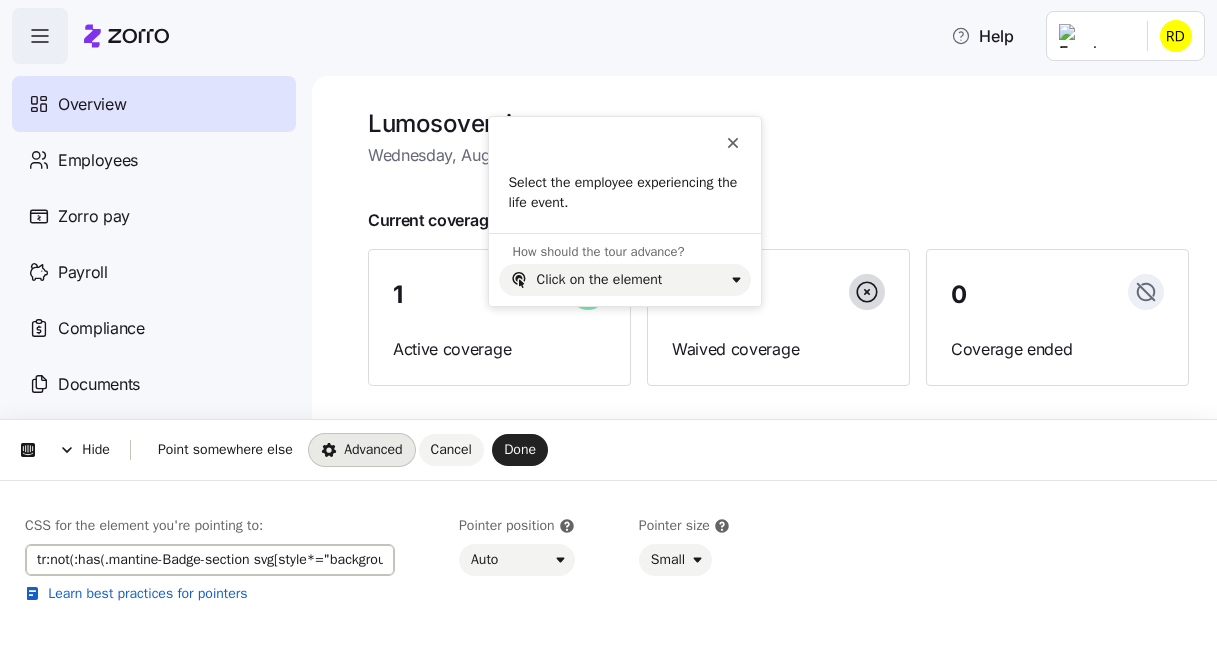 click on "tr:not(:has(.mantine-Badge-section svg[style*="background-color: rgb(255, 239, 204)"])) a[href*="/employees/"][href*="/enrollments/"]" at bounding box center (210, 560) 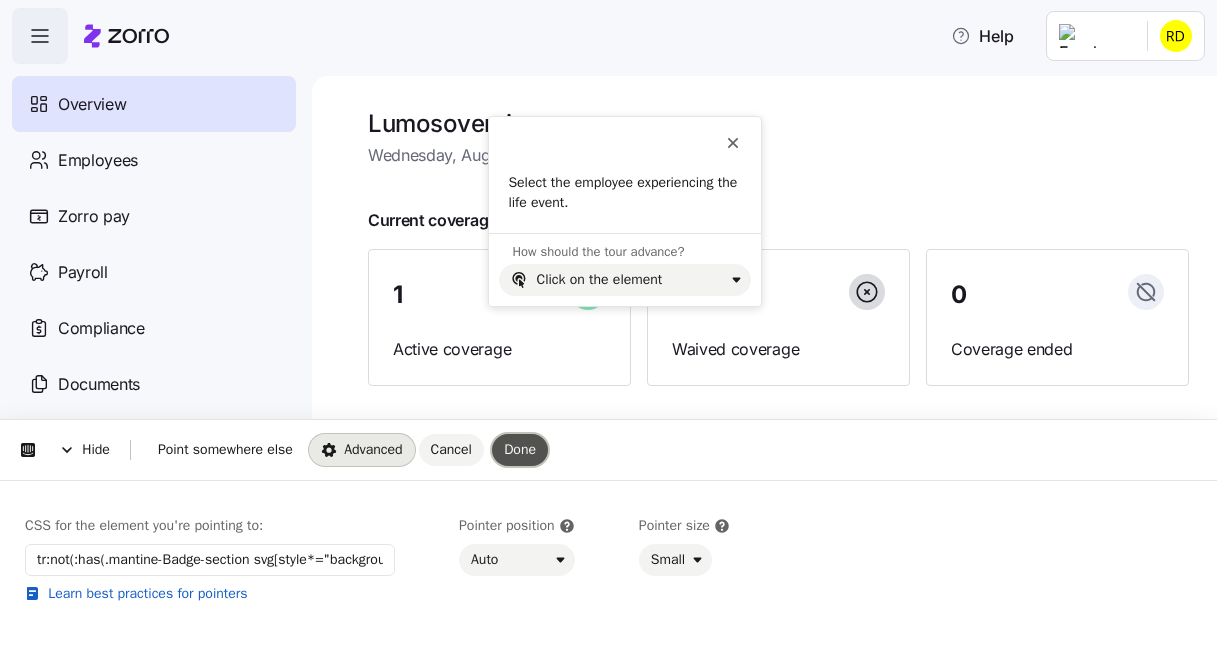 click on "Done" at bounding box center [520, 450] 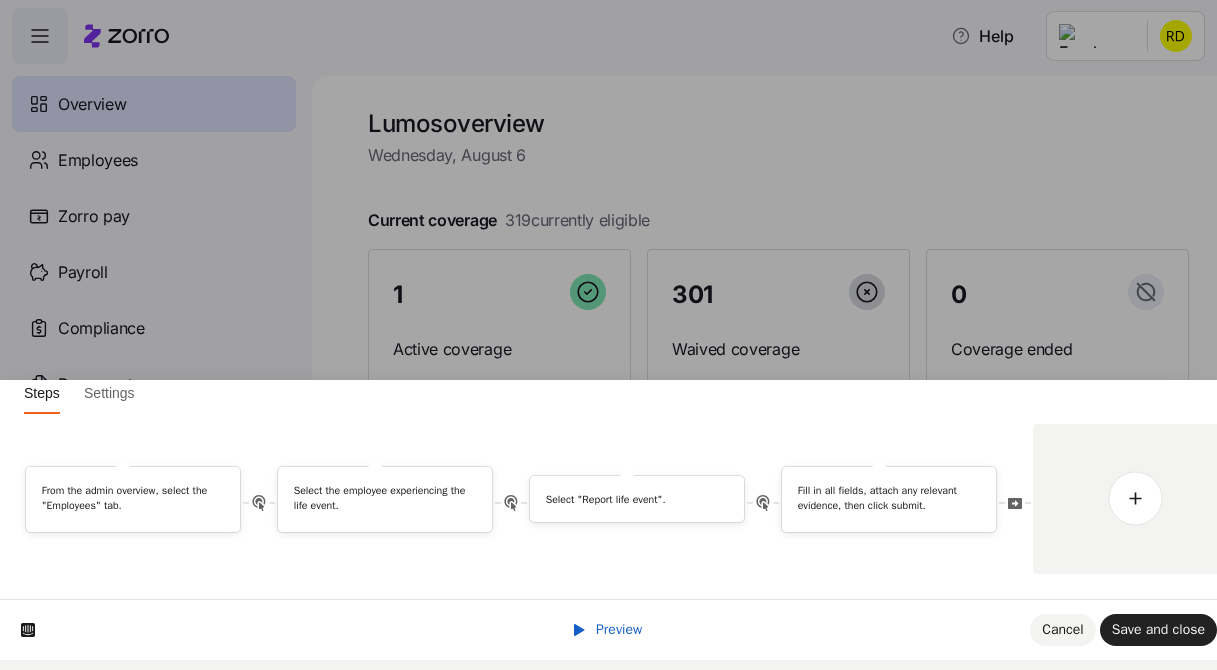 scroll, scrollTop: 0, scrollLeft: 0, axis: both 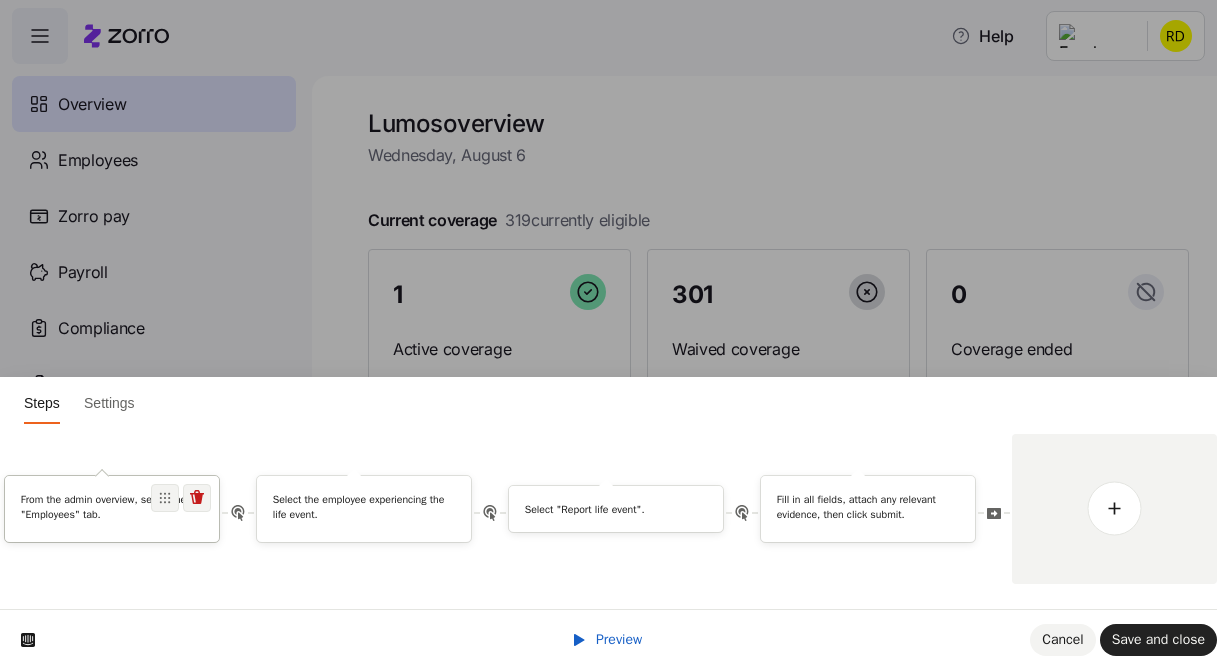 click on "From the admin overview, select the "Employees" tab." at bounding box center (112, 508) 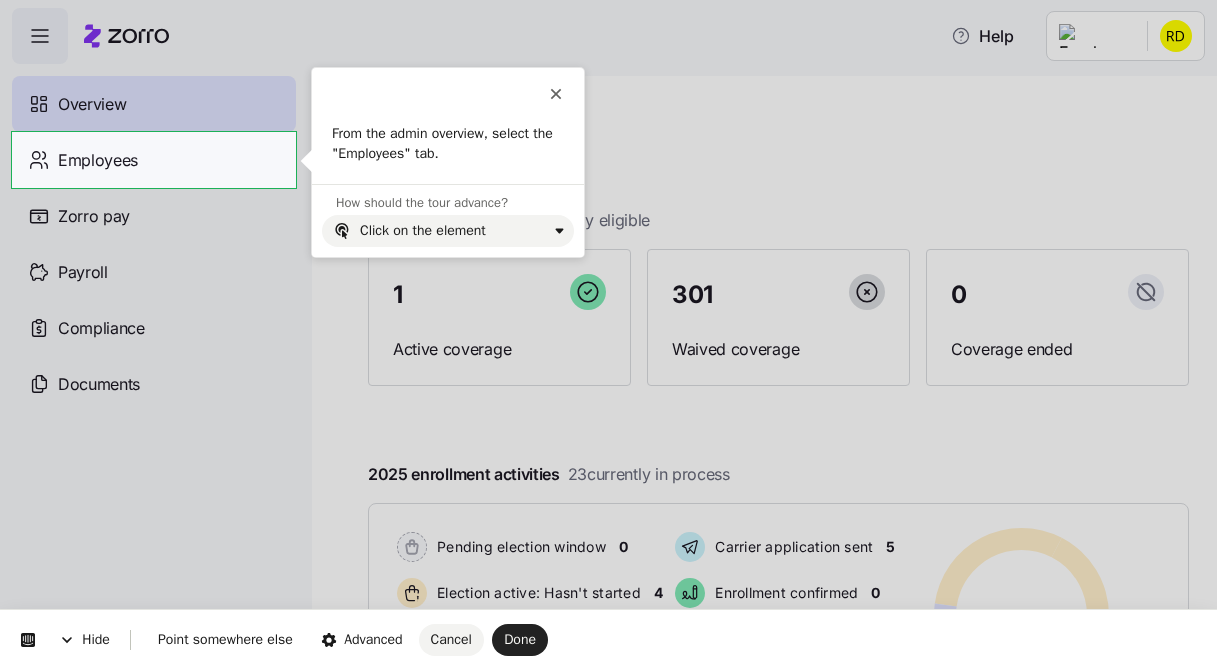 click on "Hide
Point somewhere else
Advanced
Cancel
Done
This button doesn't work while you're creating your tour
From the admin overview, select the "Employees" tab.
How should the tour advance?" at bounding box center [608, 0] 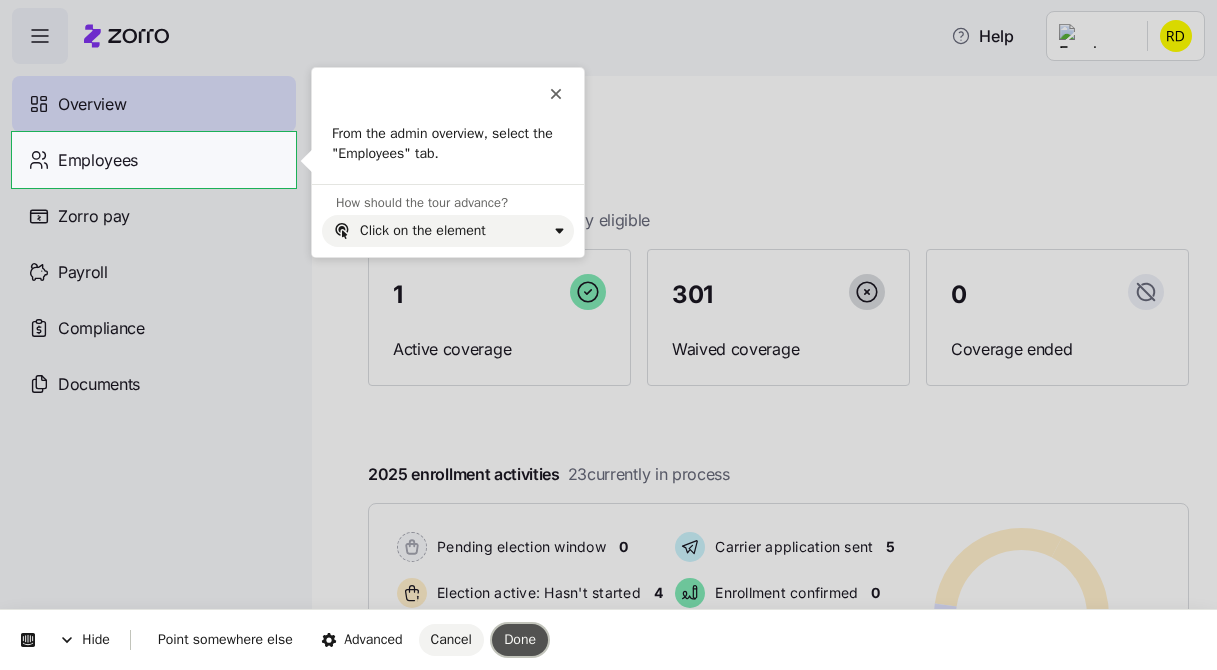 click on "Done" at bounding box center (520, 639) 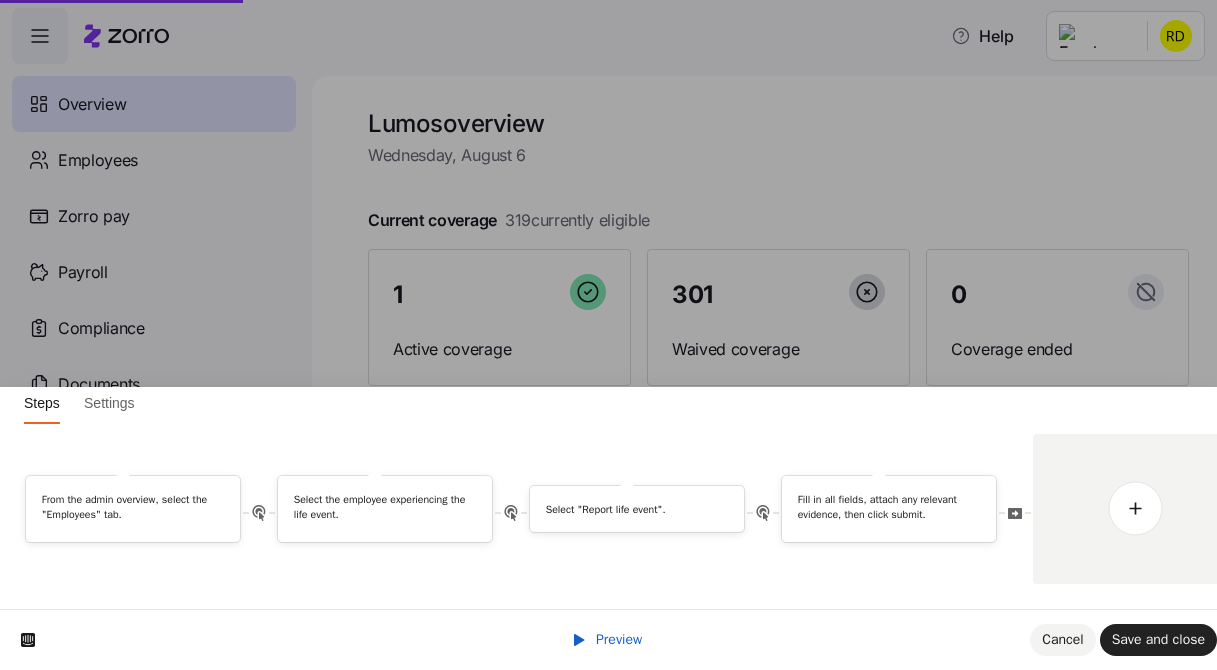 scroll, scrollTop: 0, scrollLeft: 0, axis: both 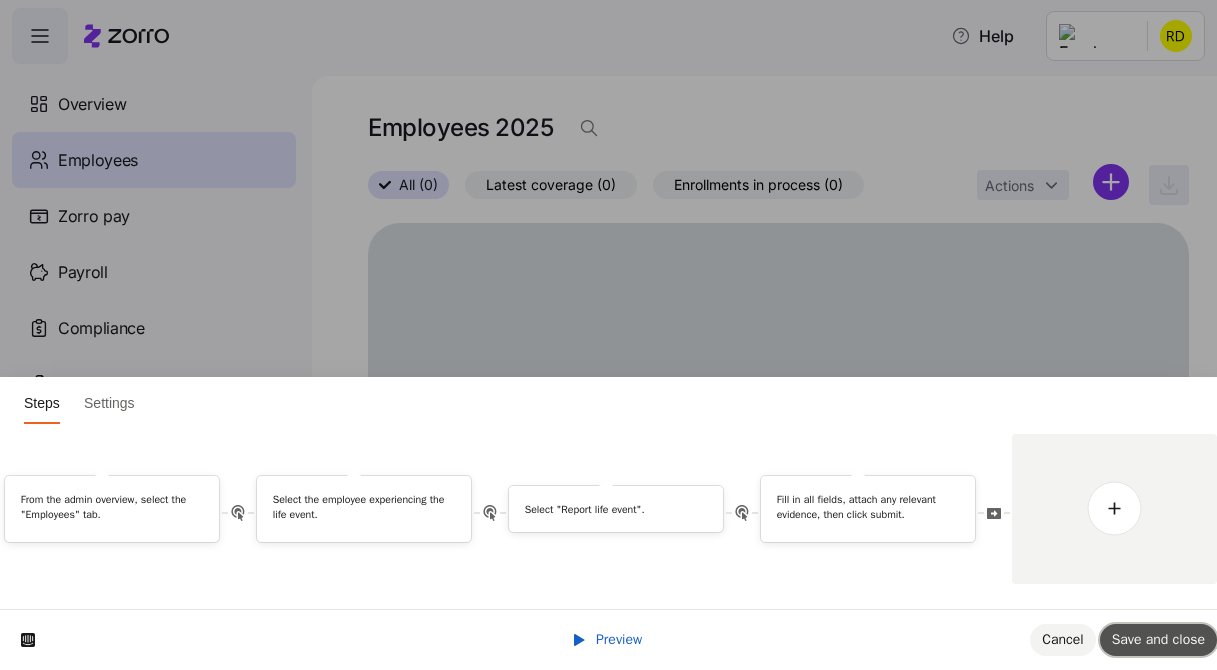 click on "Save and close" at bounding box center [1158, 639] 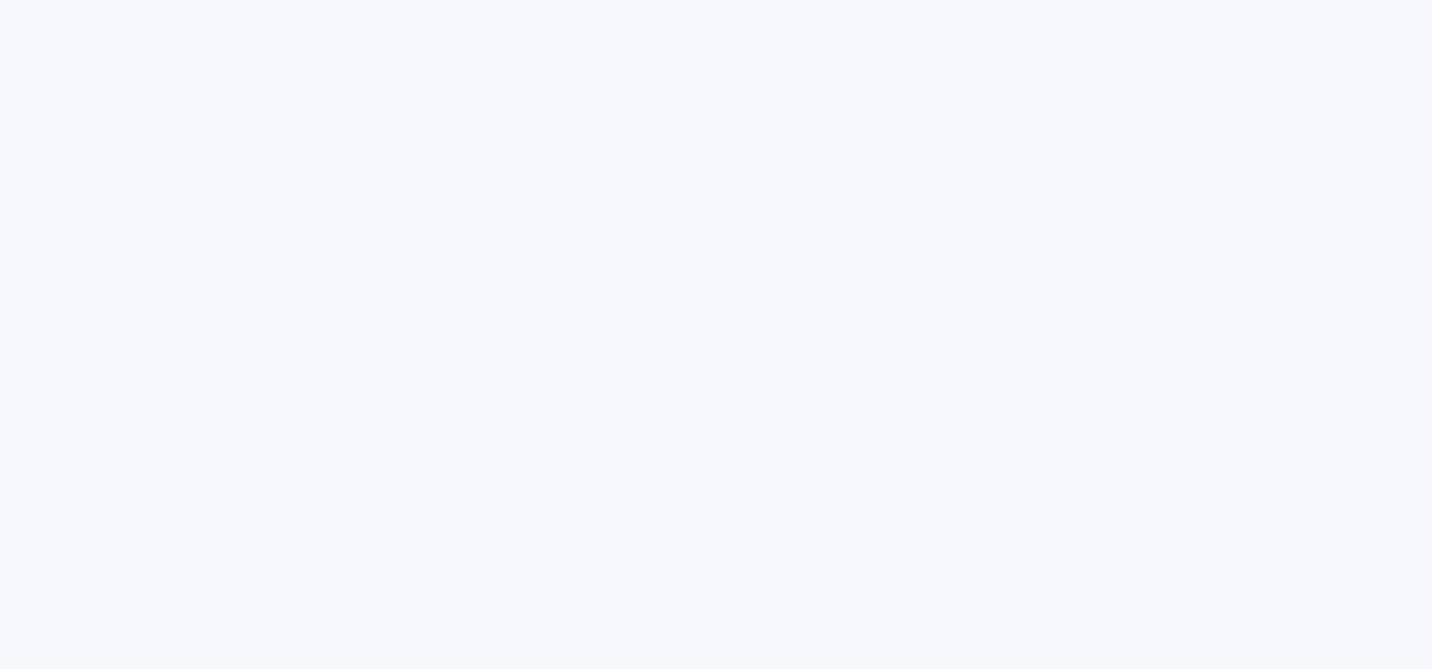 scroll, scrollTop: 0, scrollLeft: 0, axis: both 